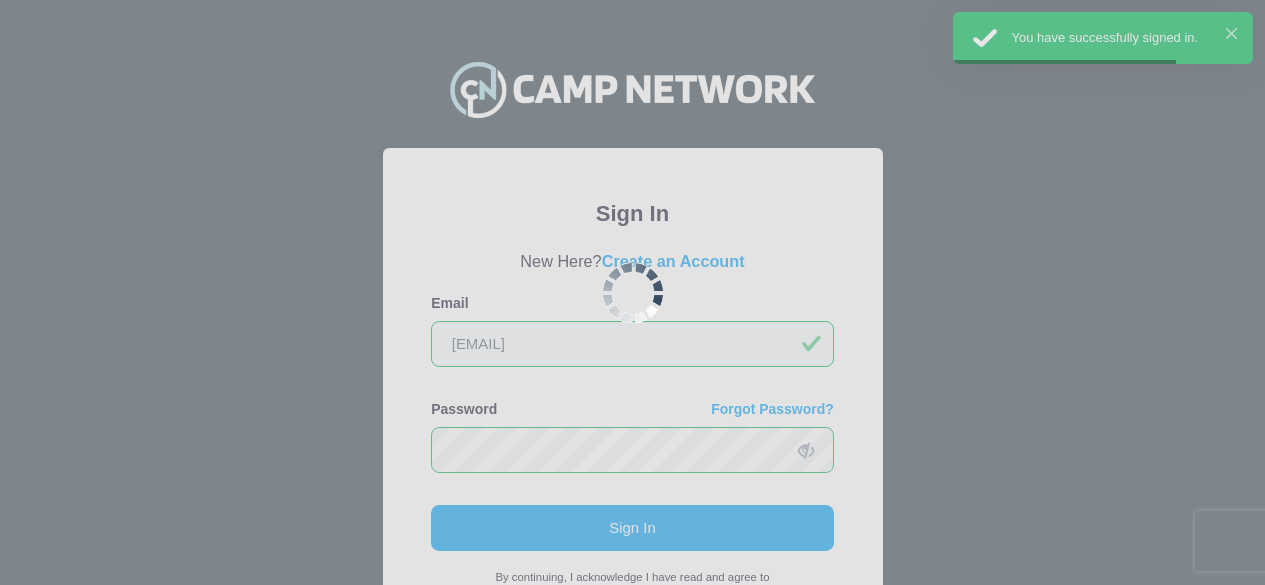 scroll, scrollTop: 0, scrollLeft: 0, axis: both 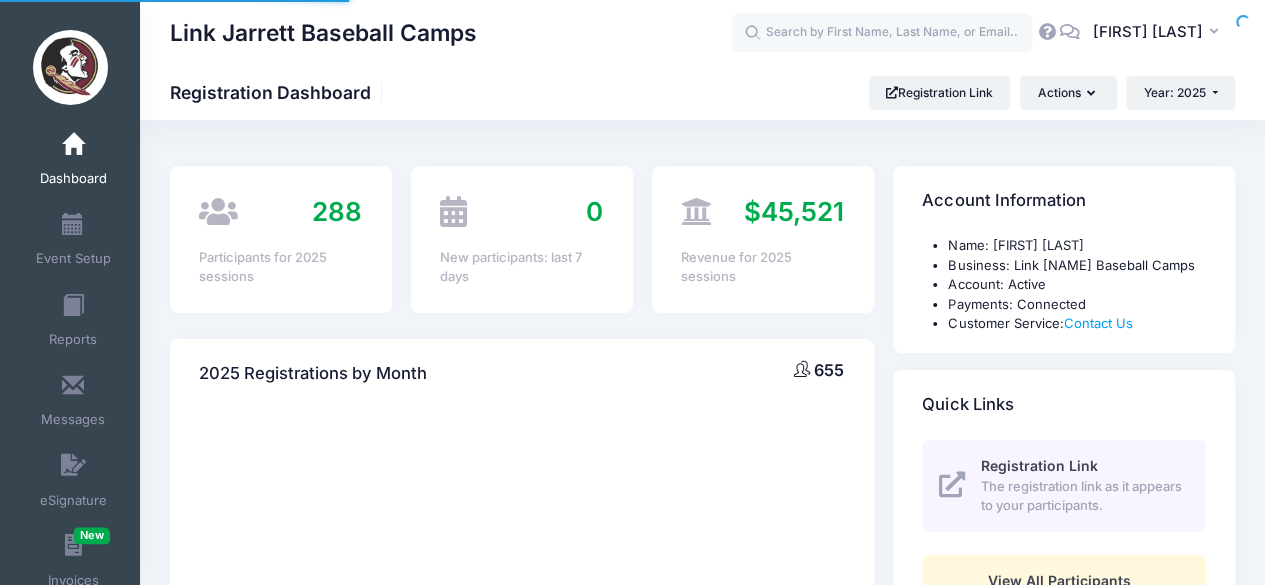 select 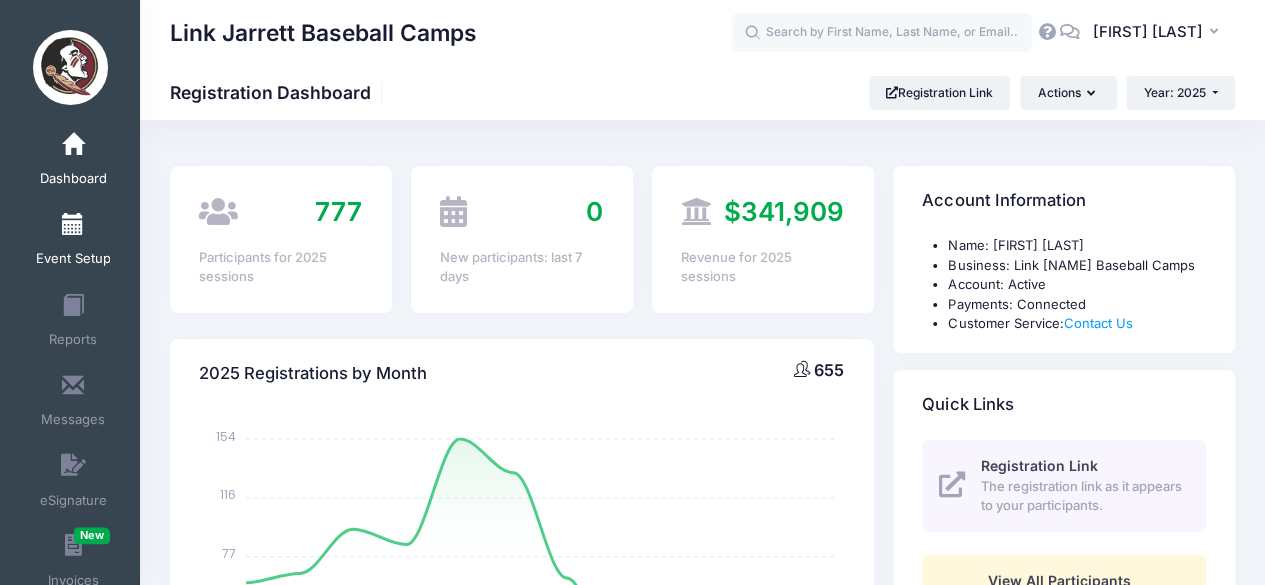click on "Event Setup" at bounding box center (73, 259) 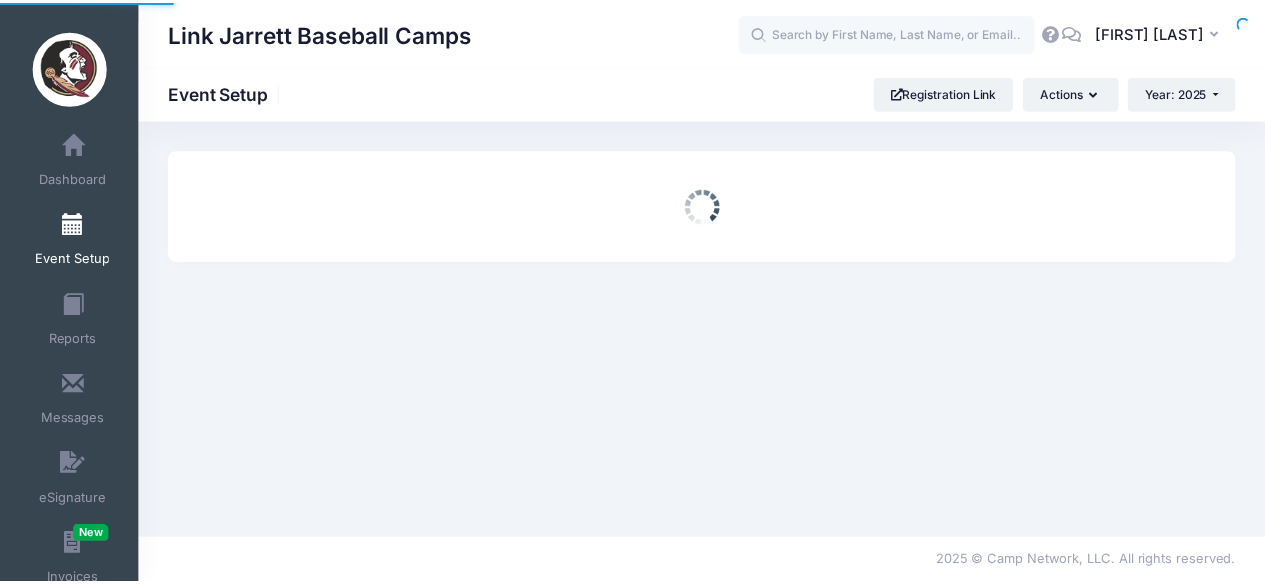scroll, scrollTop: 0, scrollLeft: 0, axis: both 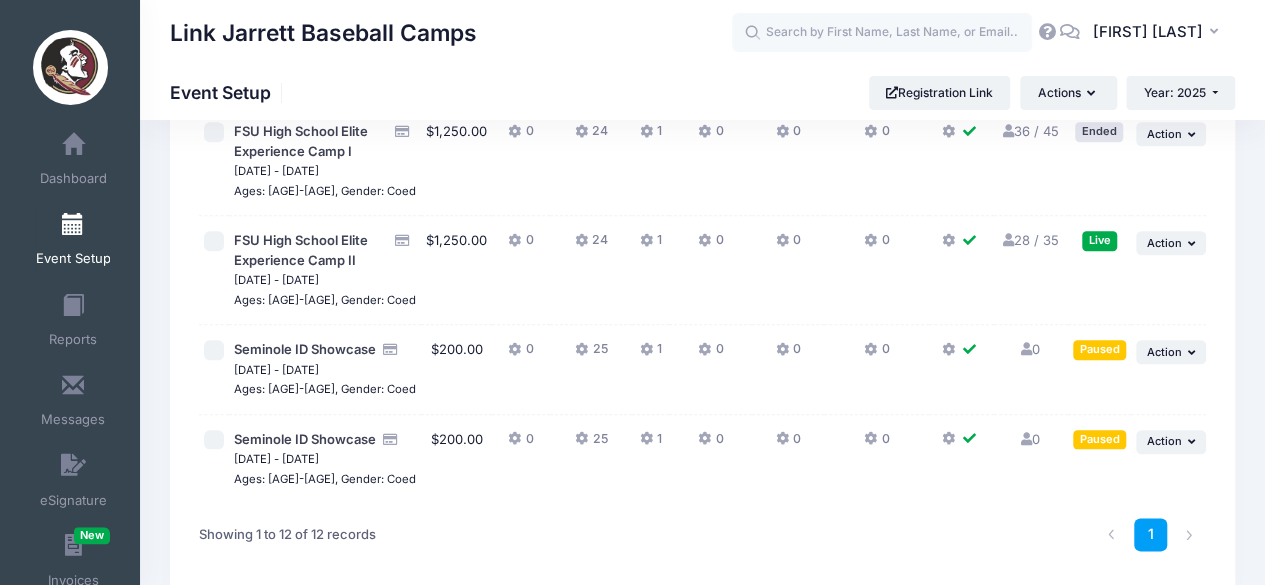 click on "28             / 35
Full" at bounding box center [1031, 240] 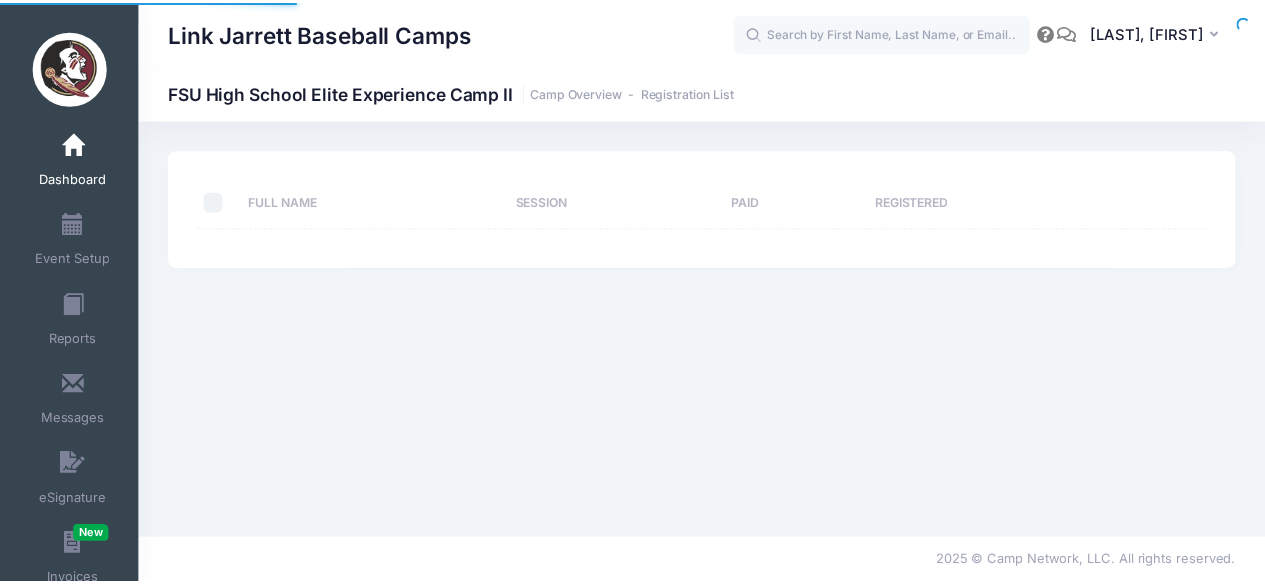 scroll, scrollTop: 0, scrollLeft: 0, axis: both 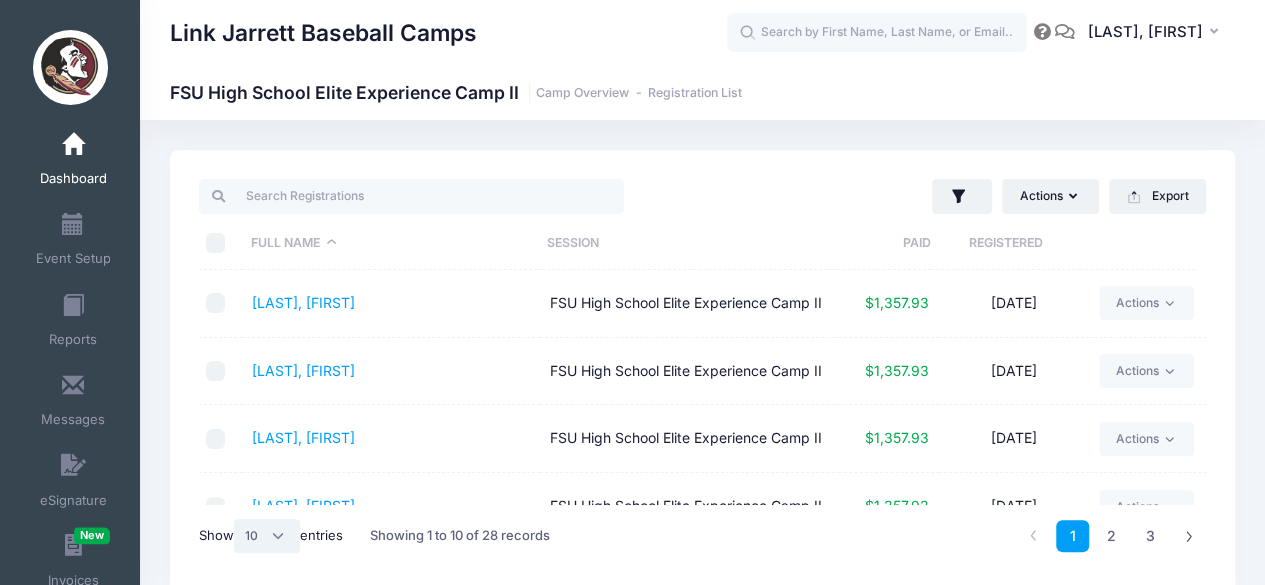 click on "All 10 25 50" at bounding box center (267, 536) 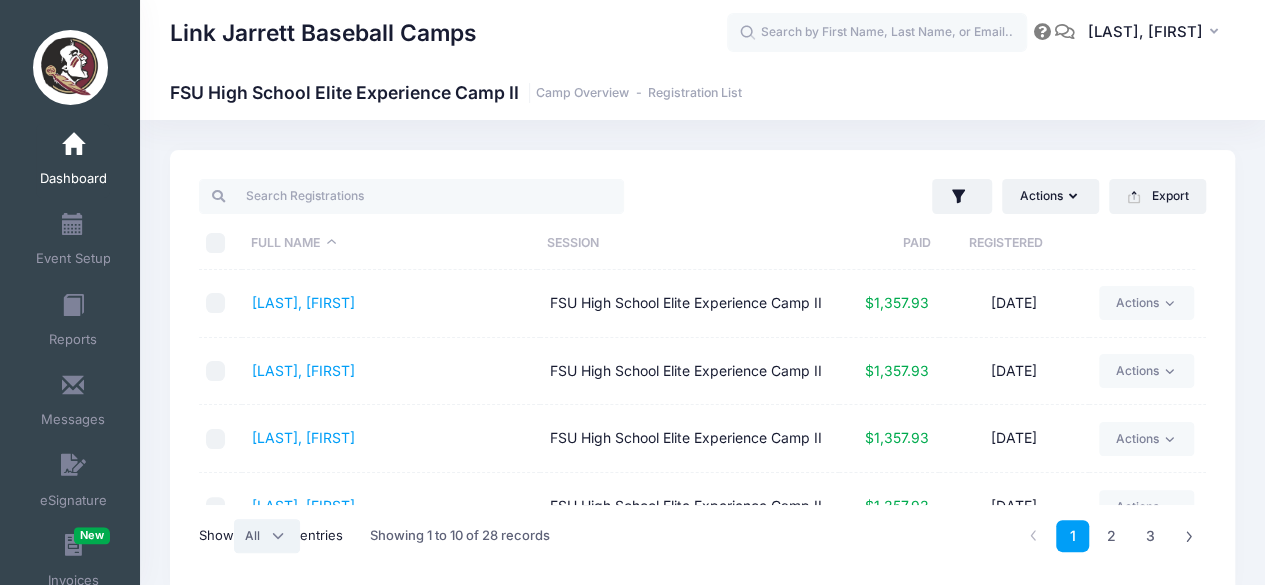 click on "All 10 25 50" at bounding box center (267, 536) 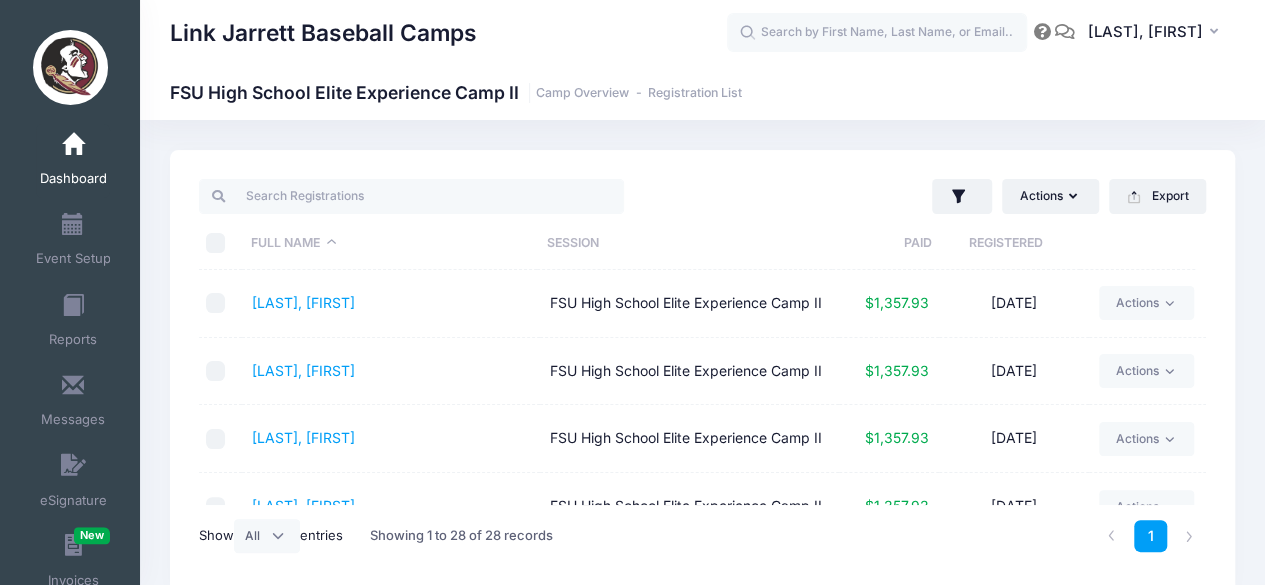 click at bounding box center (220, 243) 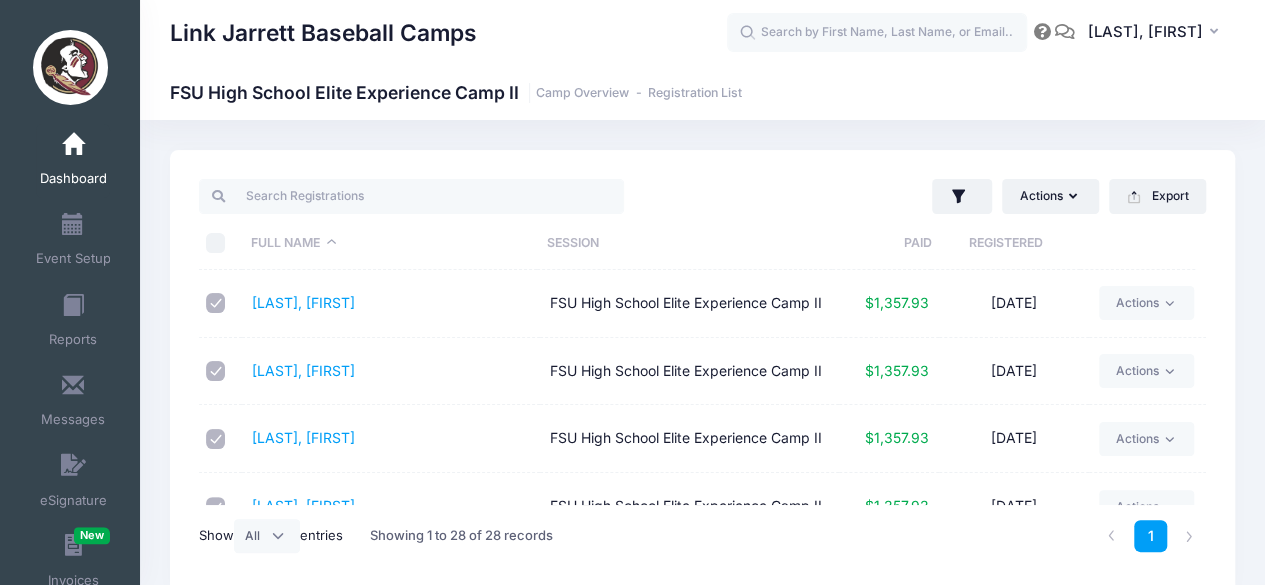 checkbox on "true" 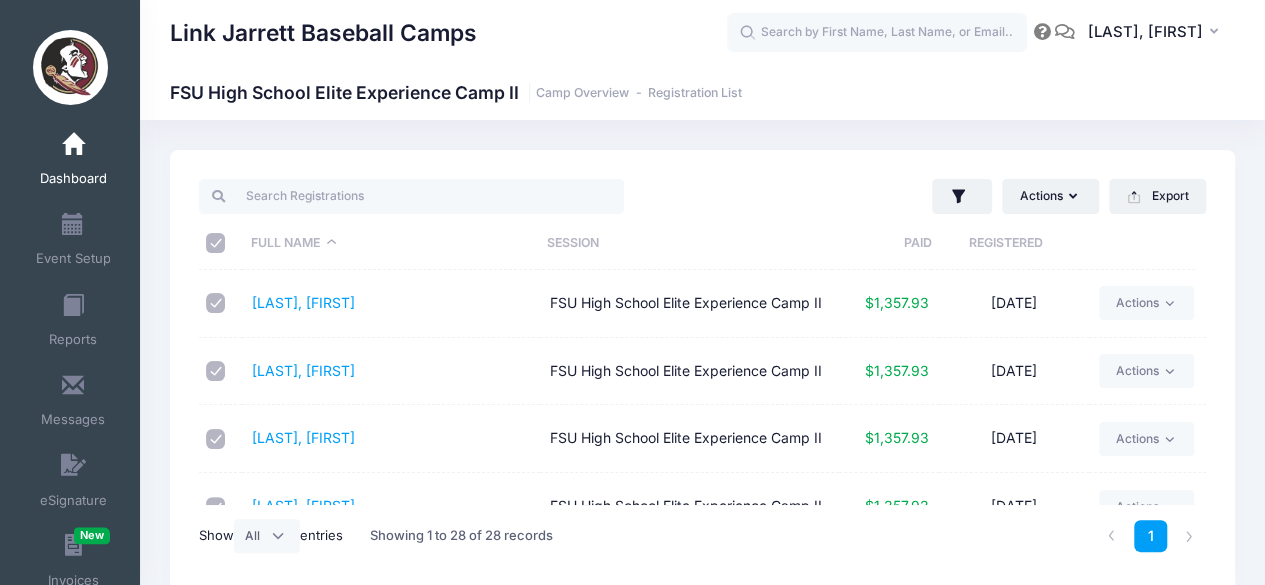 checkbox on "true" 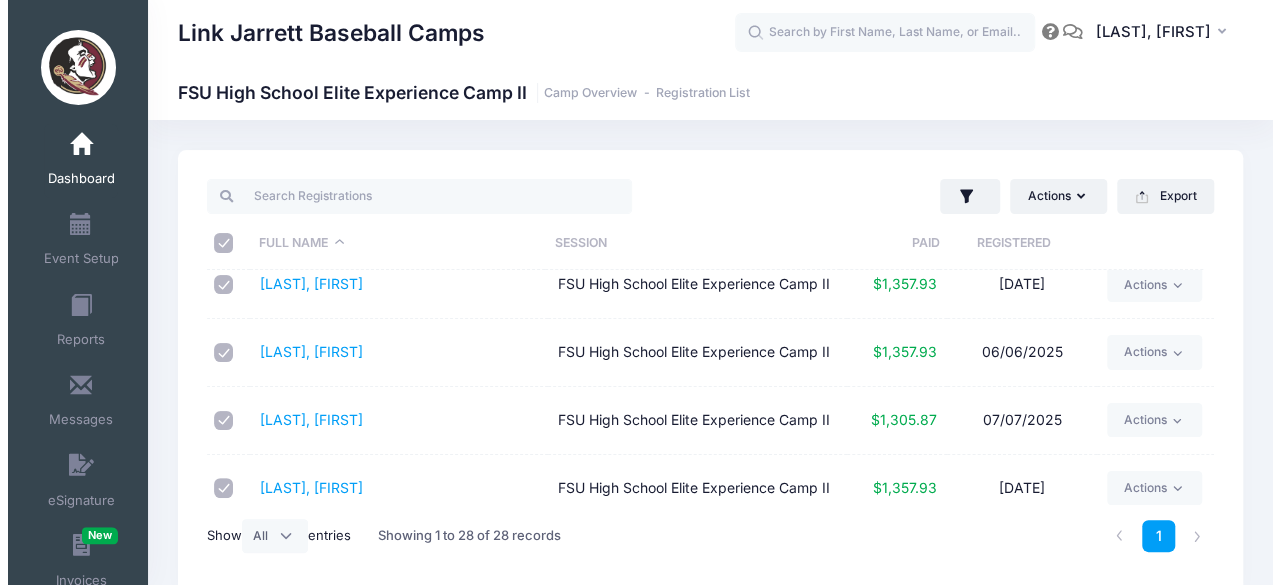 scroll, scrollTop: 1654, scrollLeft: 0, axis: vertical 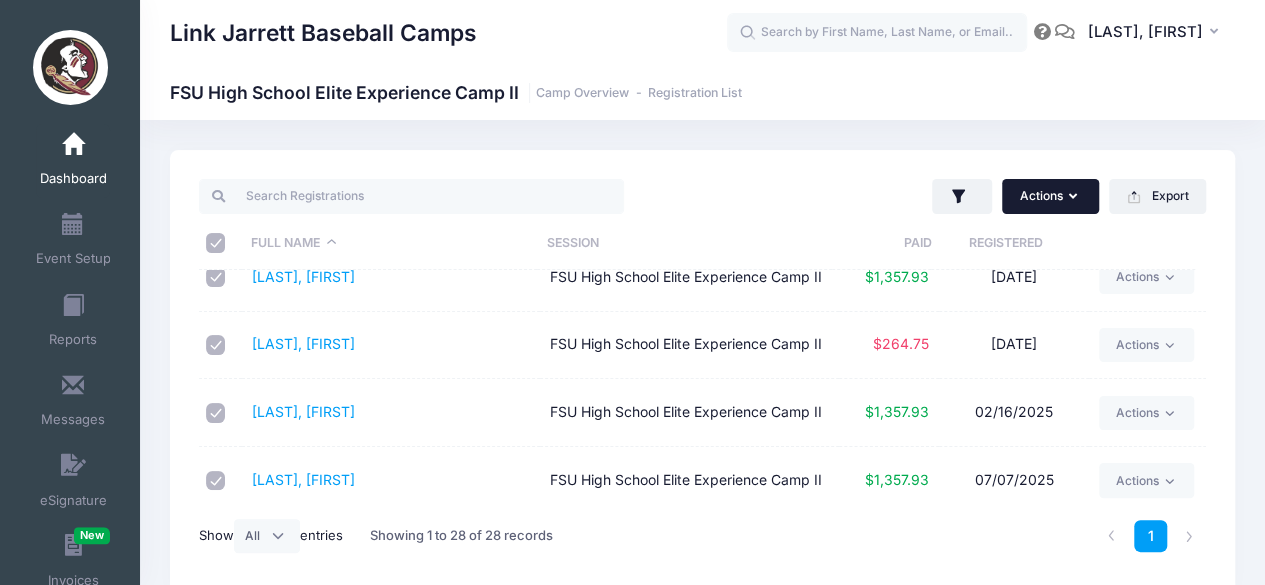 click on "Actions" at bounding box center [1050, 196] 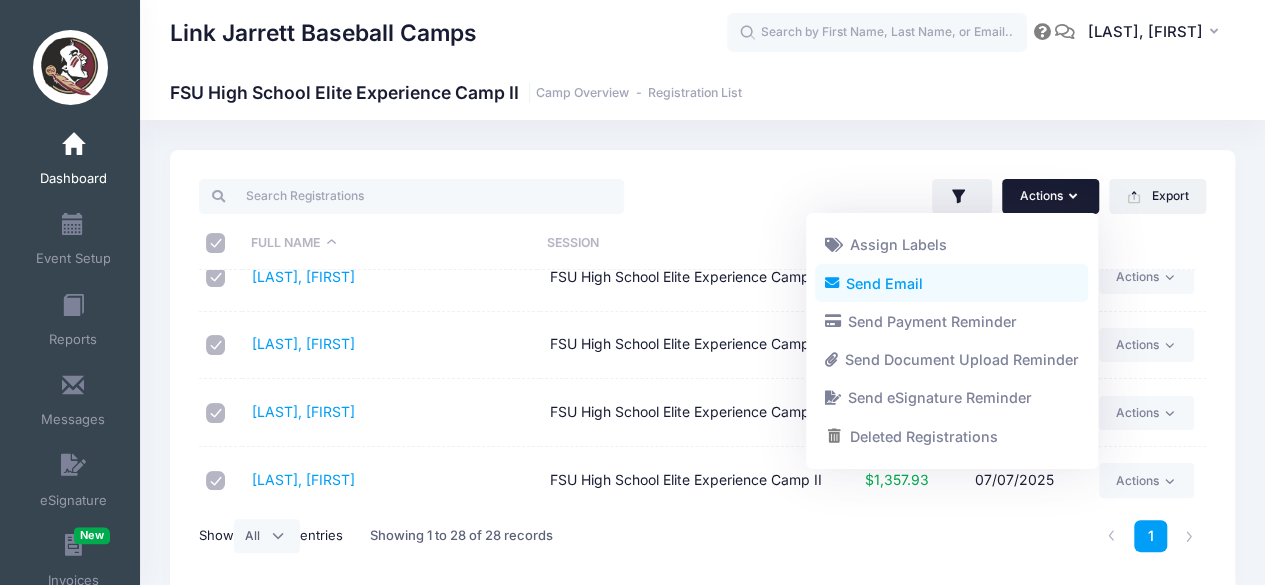 click on "Send Email" at bounding box center [951, 283] 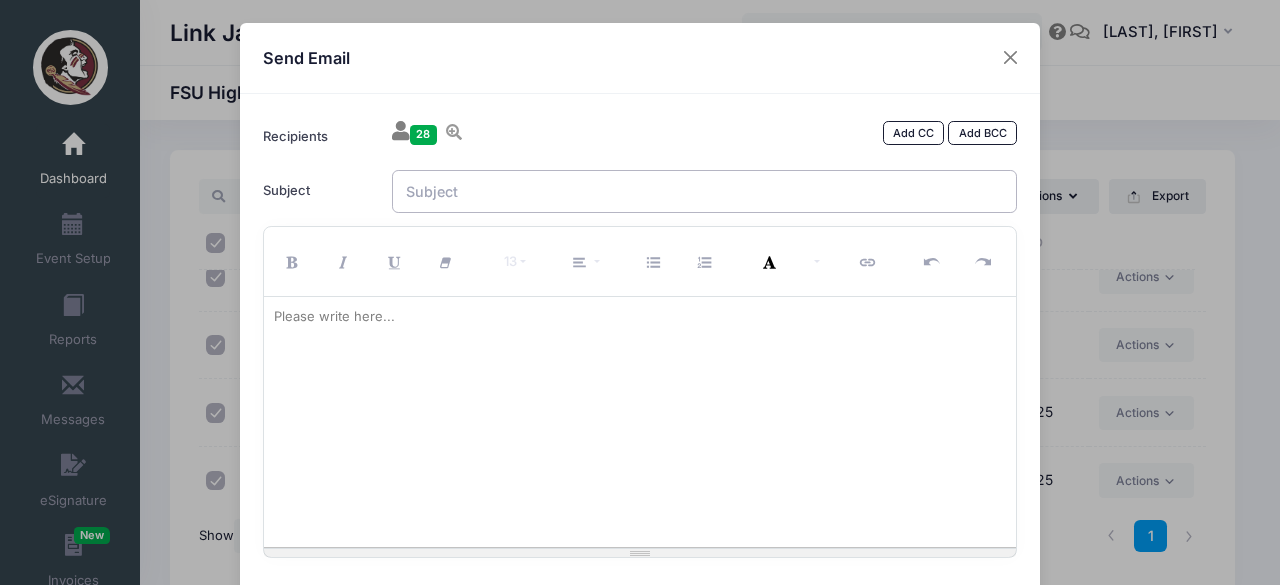 click on "Subject" at bounding box center (705, 191) 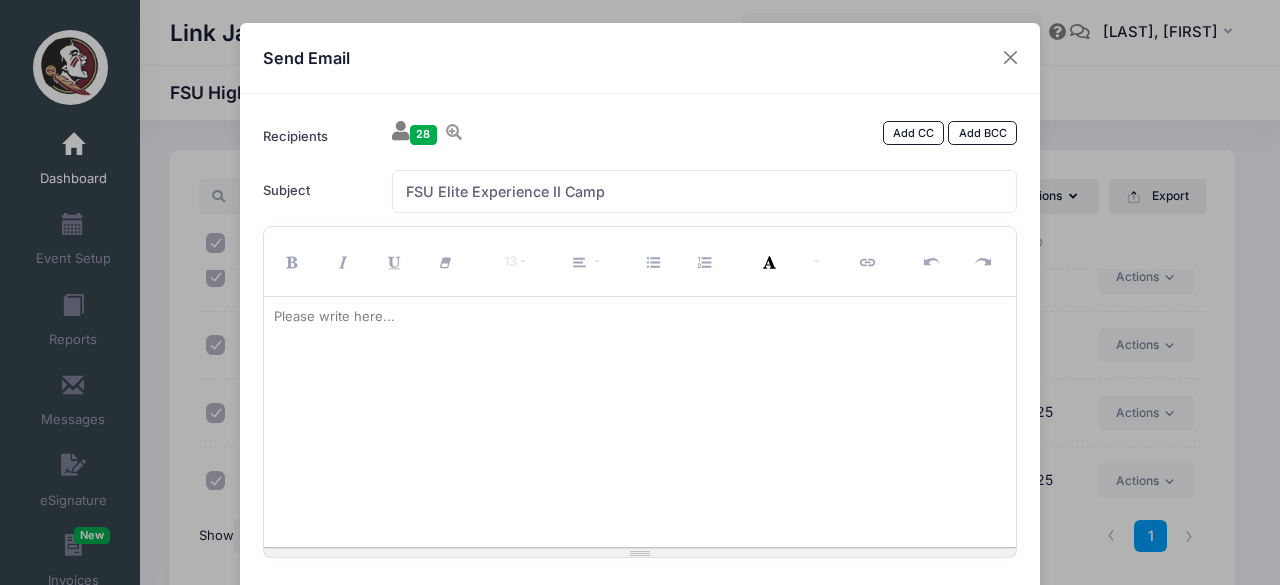 click at bounding box center (640, 422) 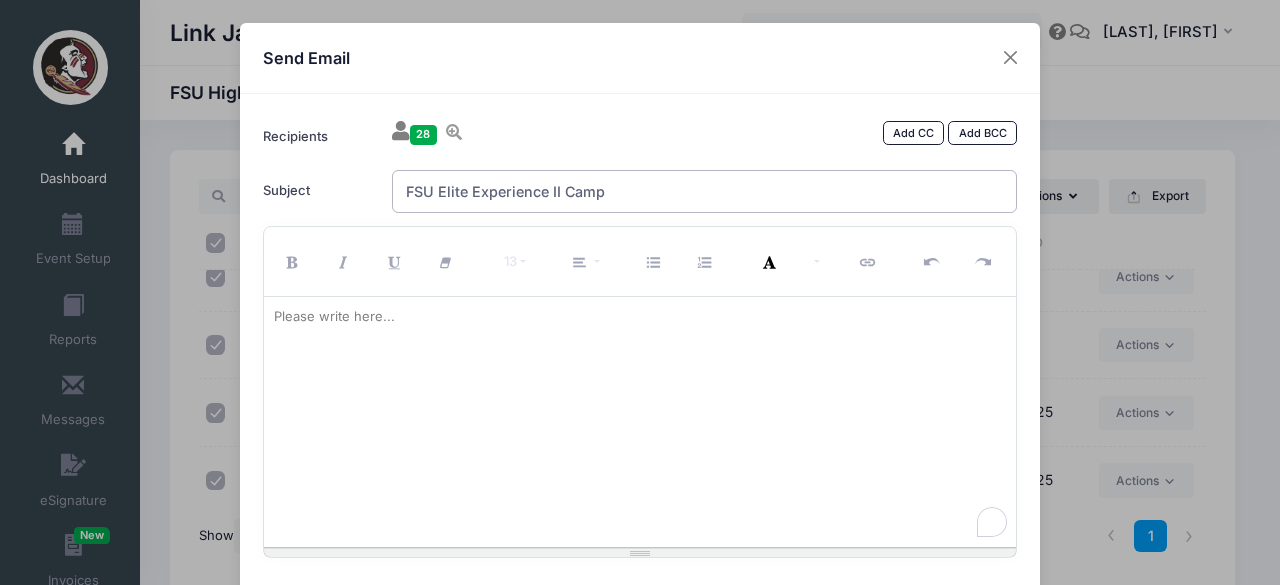 click on "FSU Elite Experience II Camp" at bounding box center (705, 191) 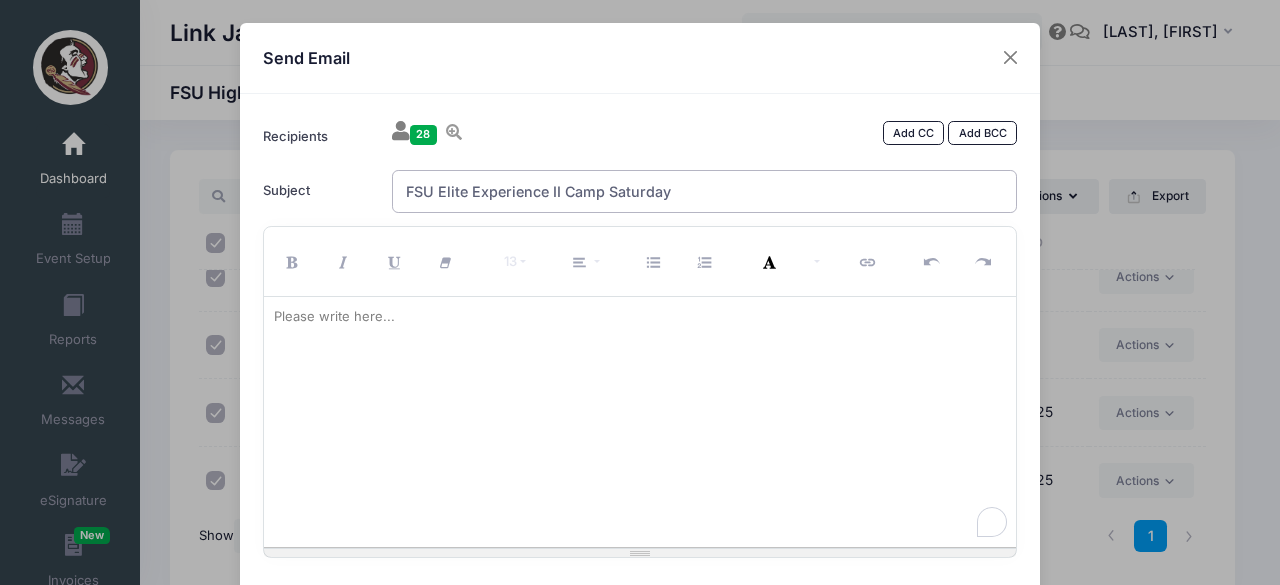 type on "FSU Elite Experience II Camp Saturday" 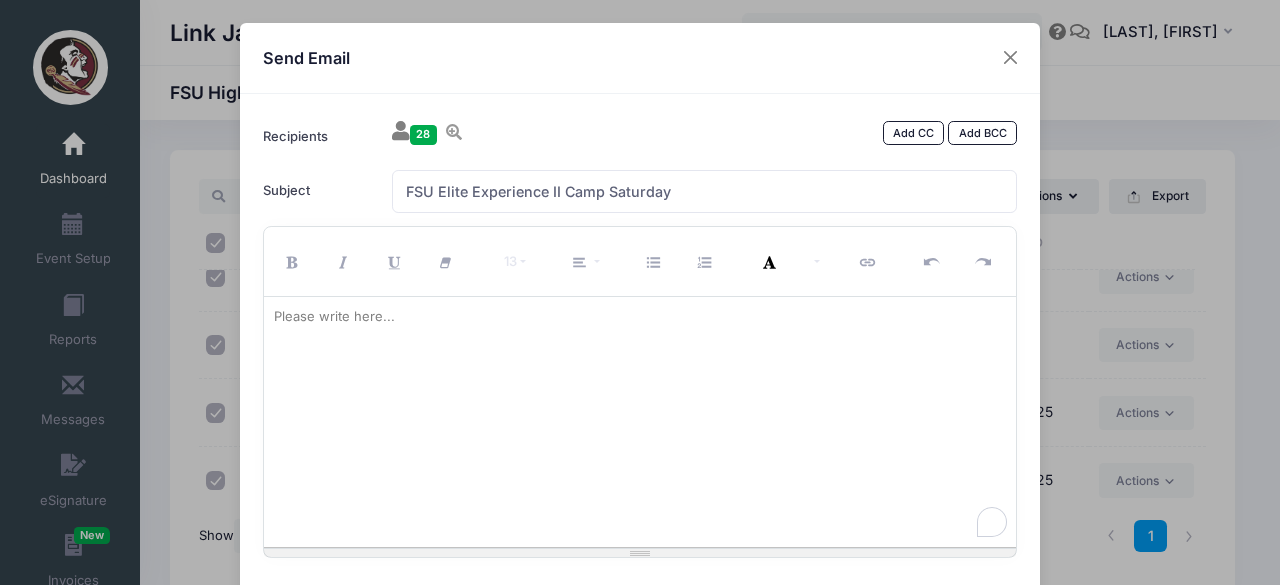 click at bounding box center (640, 422) 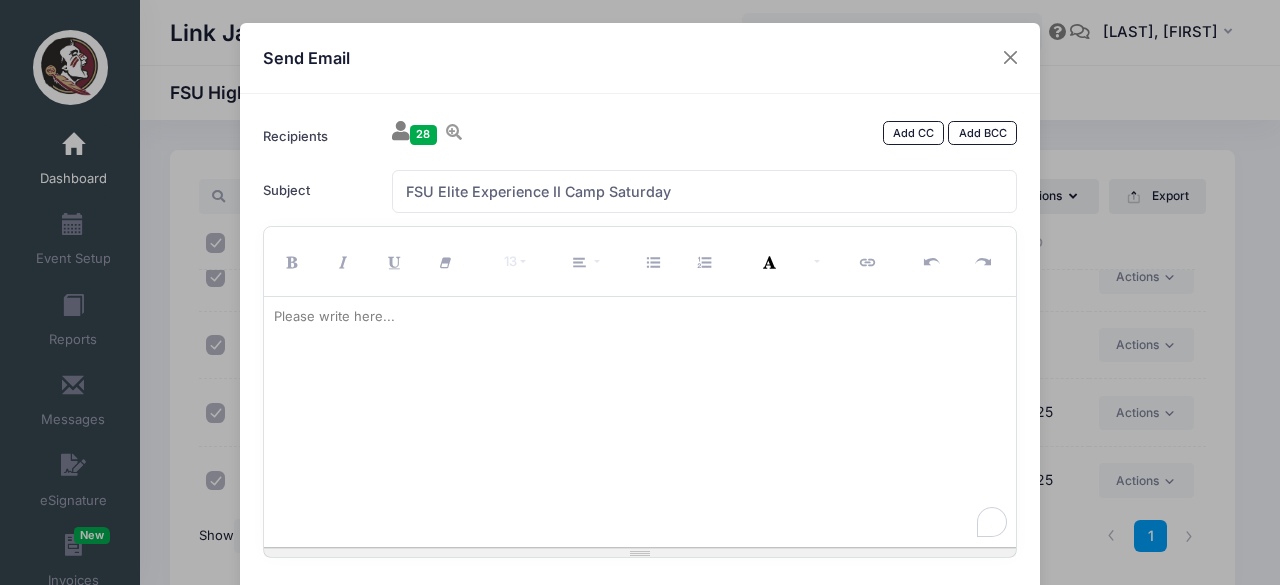 click at bounding box center [640, 422] 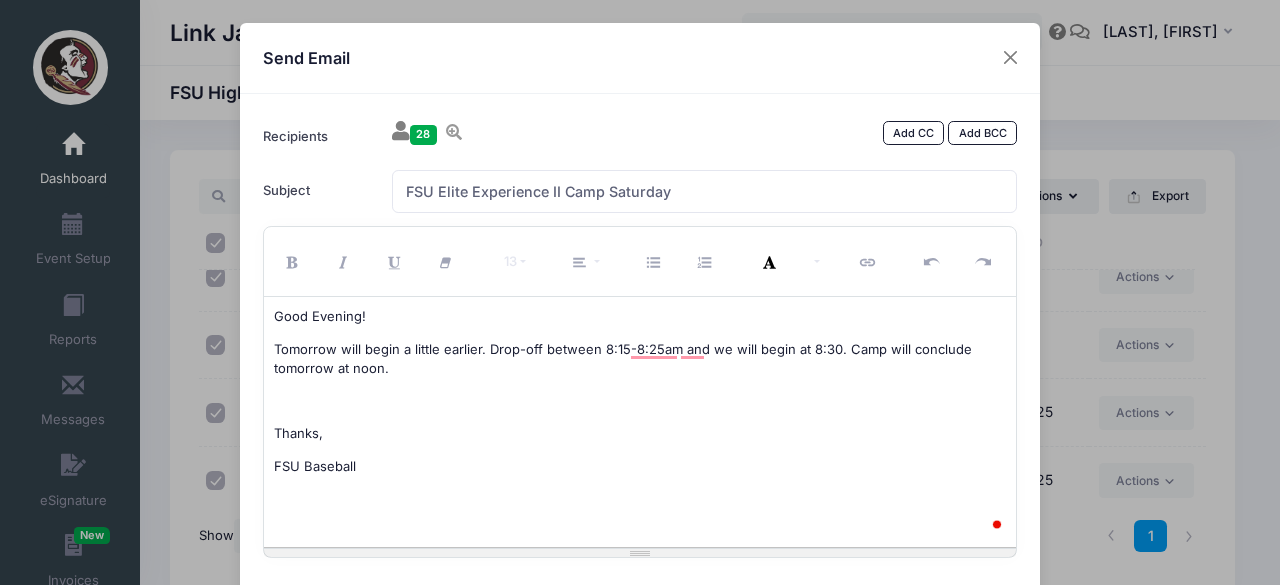 scroll, scrollTop: 151, scrollLeft: 0, axis: vertical 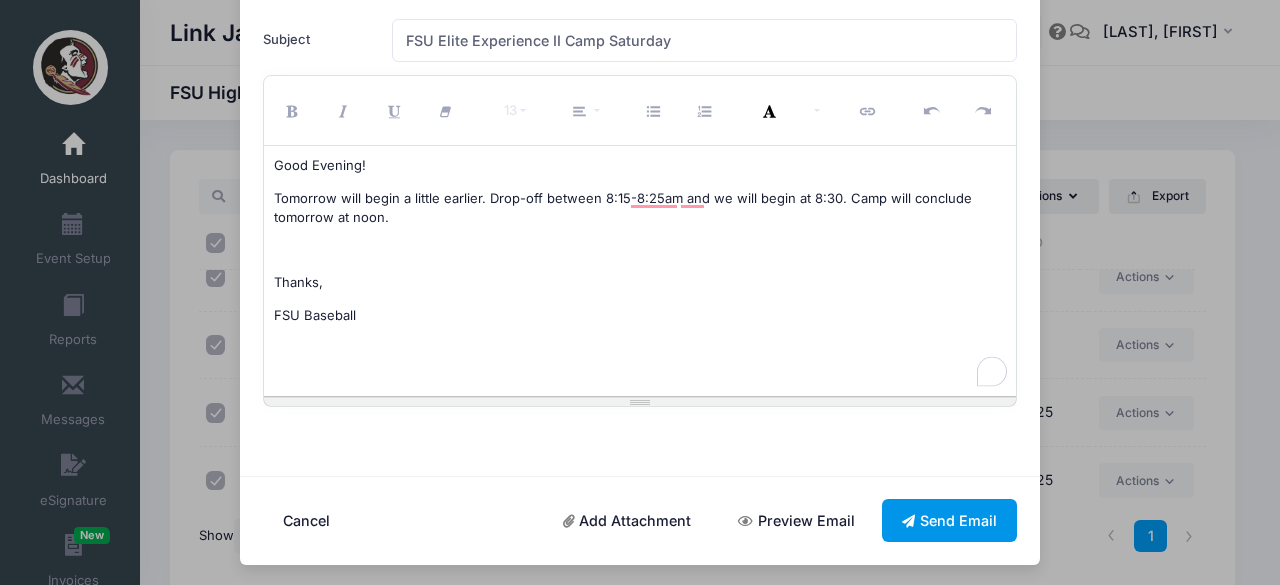 click on "Send Email" at bounding box center (950, 520) 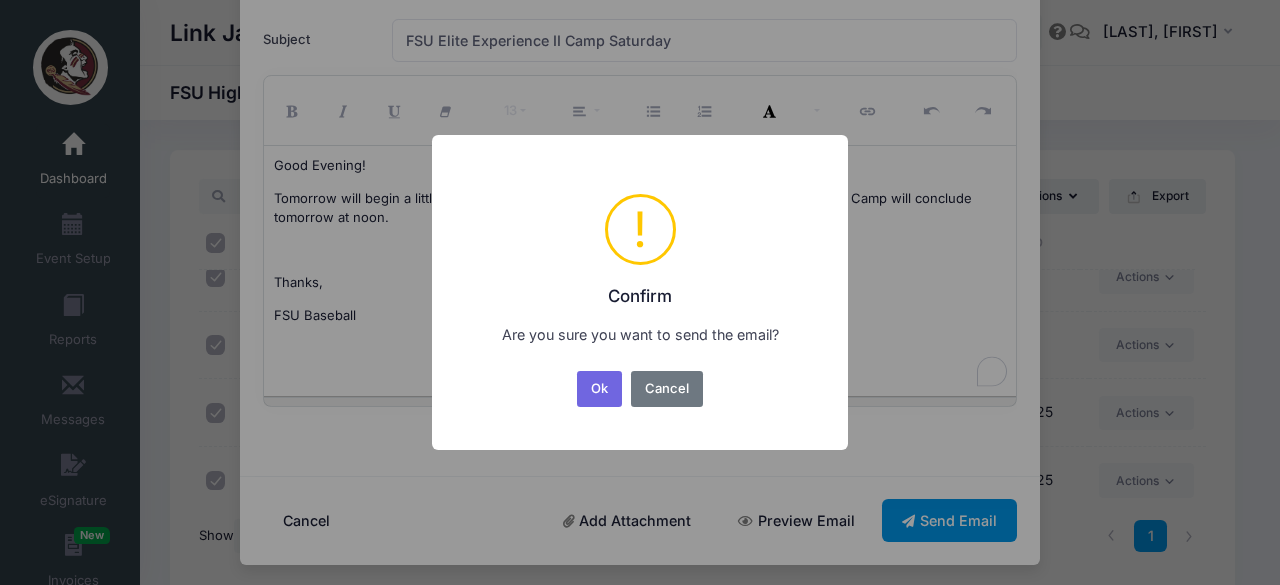 scroll, scrollTop: 0, scrollLeft: 0, axis: both 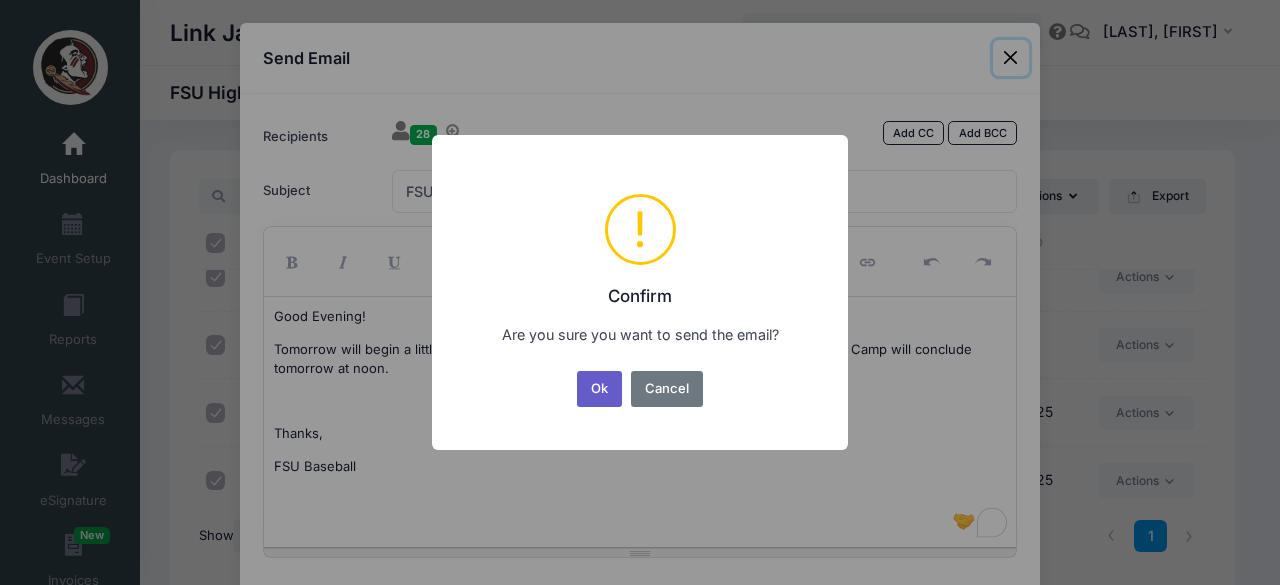 click on "Ok" at bounding box center (600, 389) 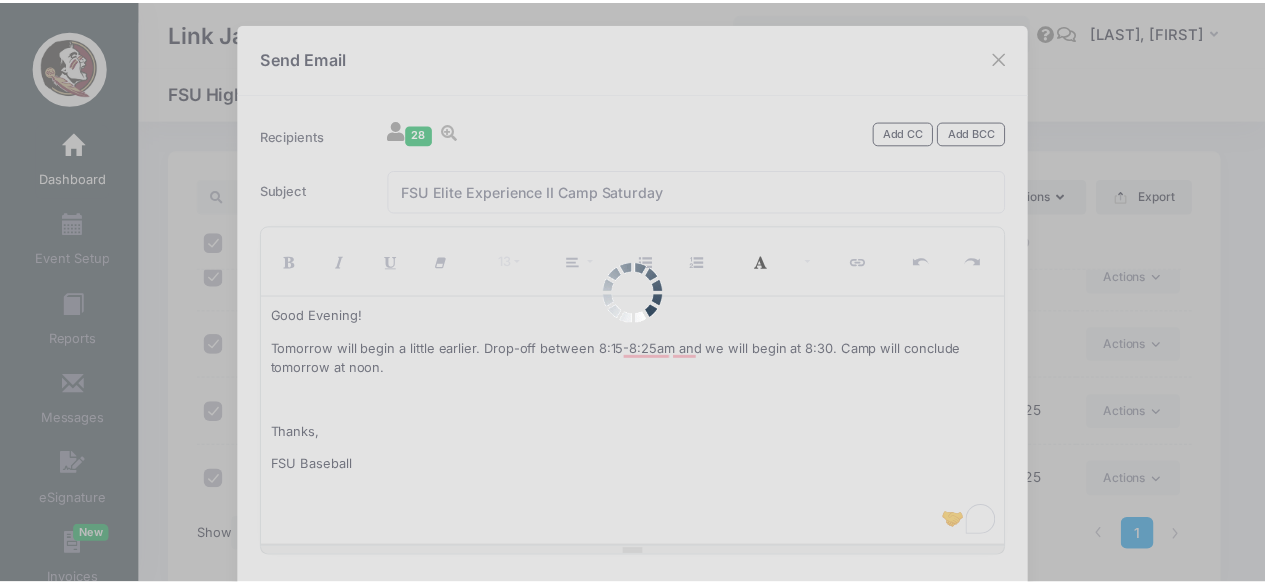 scroll, scrollTop: 151, scrollLeft: 0, axis: vertical 